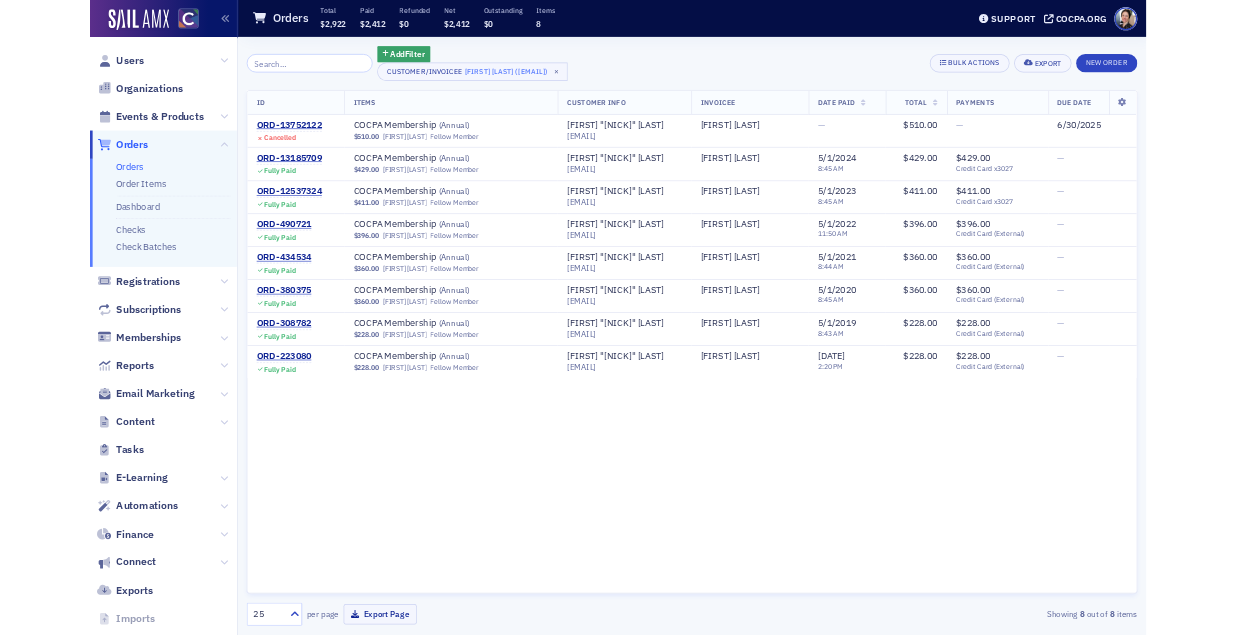 scroll, scrollTop: 0, scrollLeft: 0, axis: both 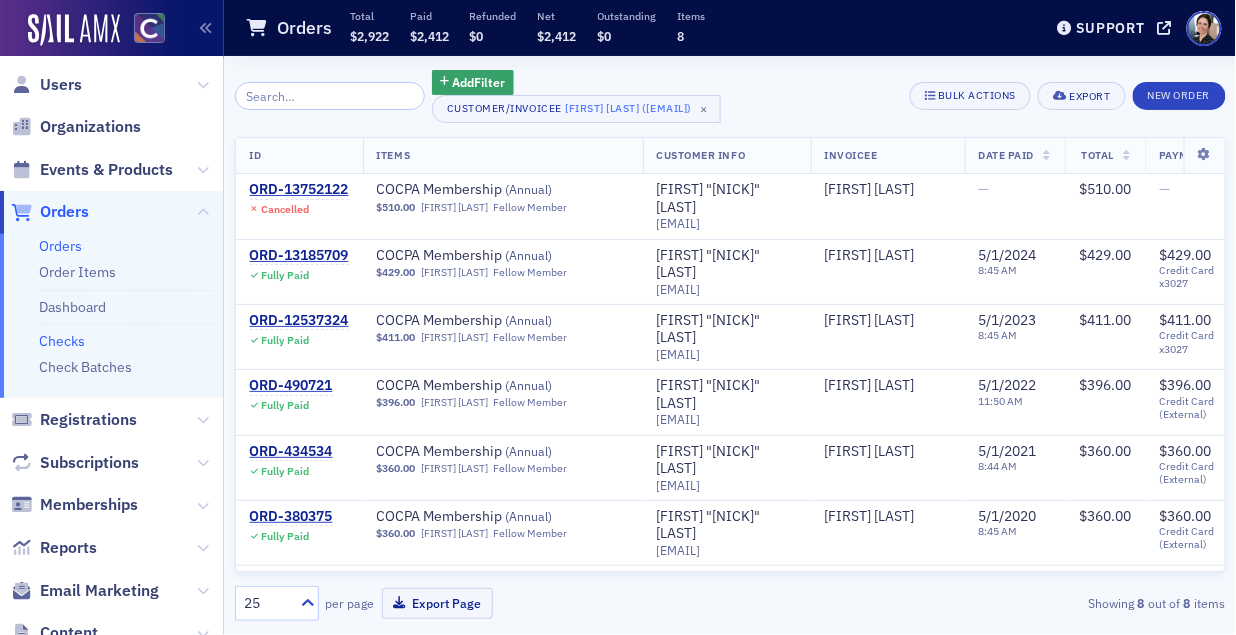 click on "Checks" 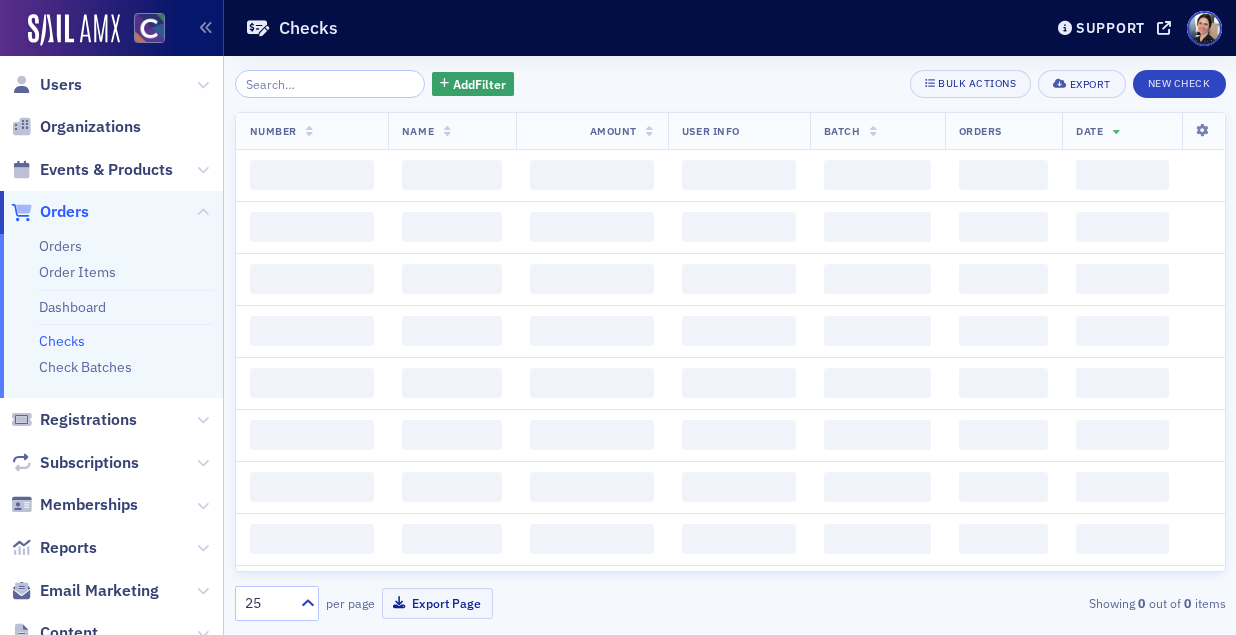 scroll, scrollTop: 0, scrollLeft: 0, axis: both 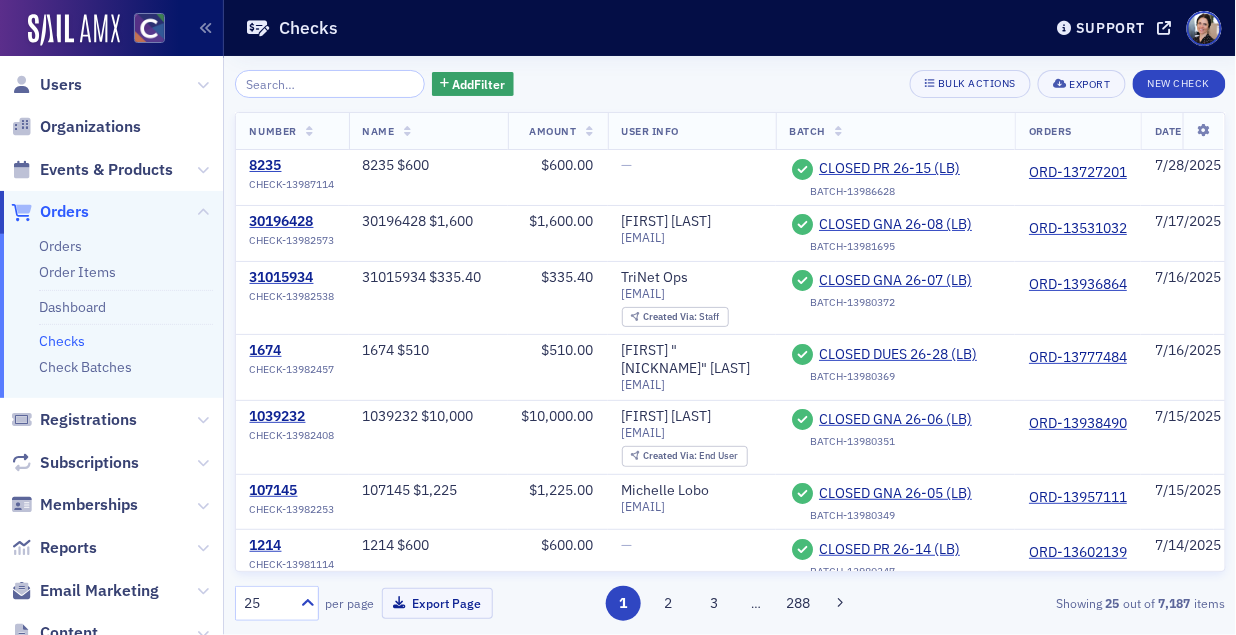 click on "Checks" 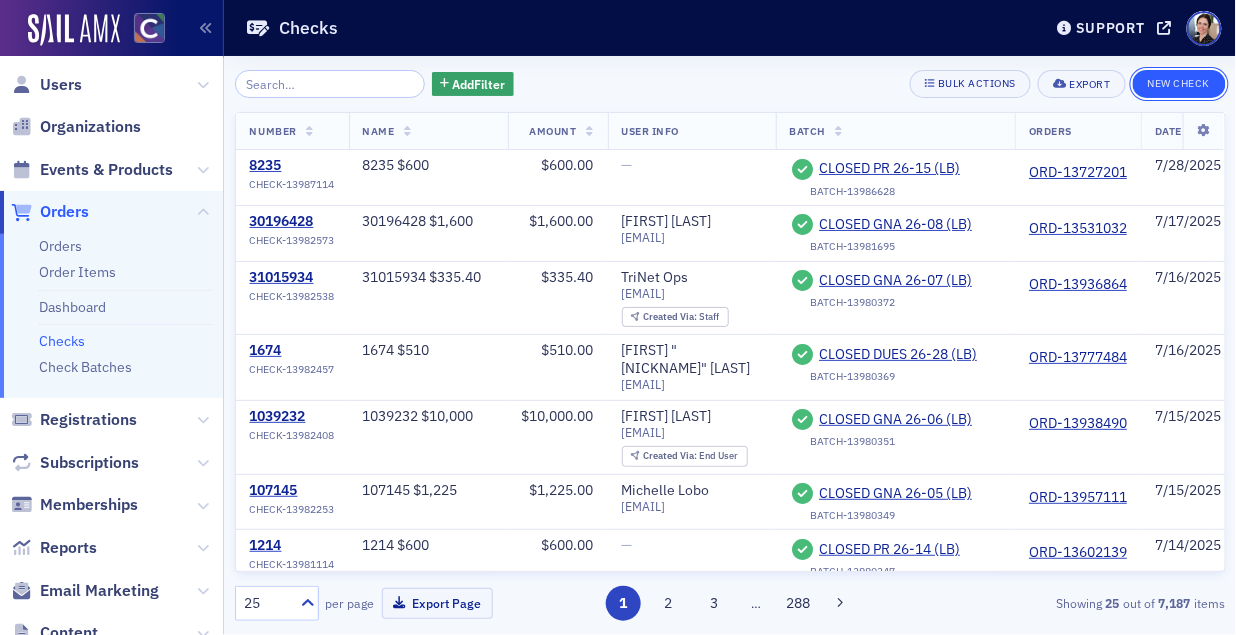 drag, startPoint x: 1200, startPoint y: 86, endPoint x: 1147, endPoint y: 95, distance: 53.75872 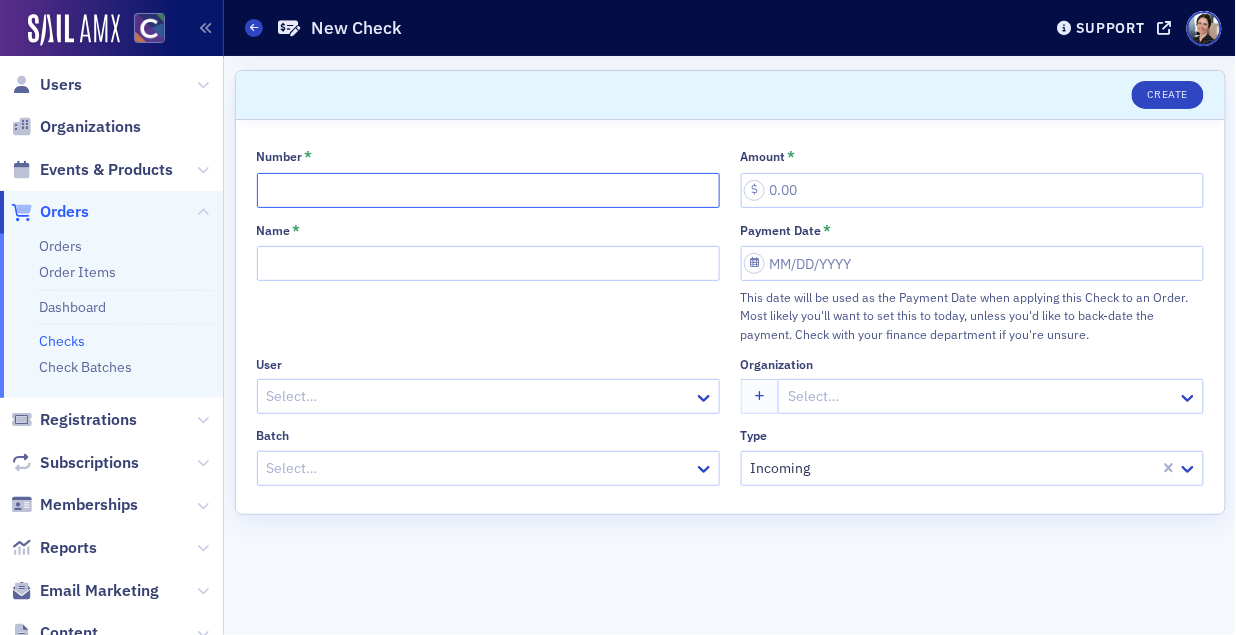 click on "Number *" 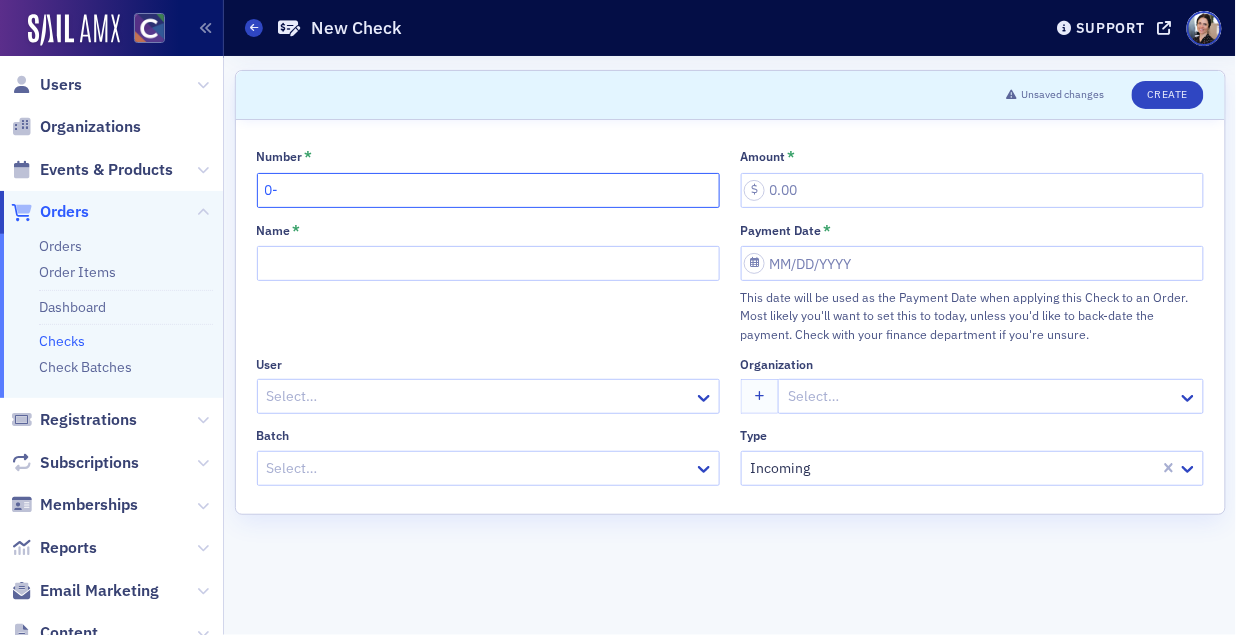 type on "0" 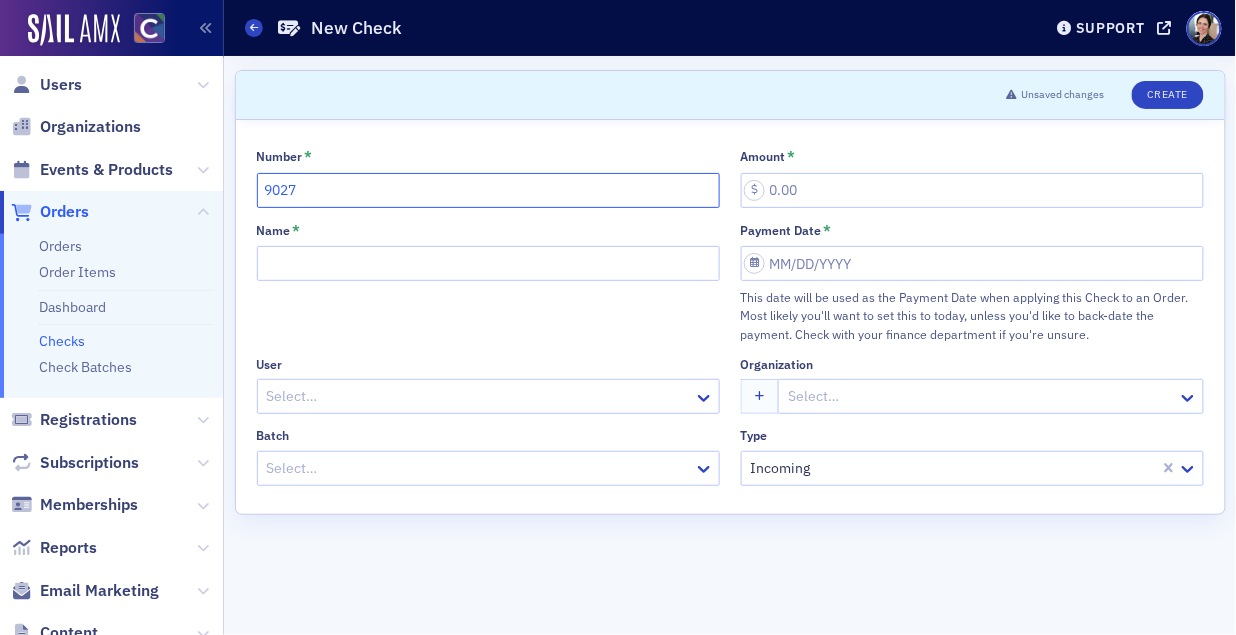 type on "9027" 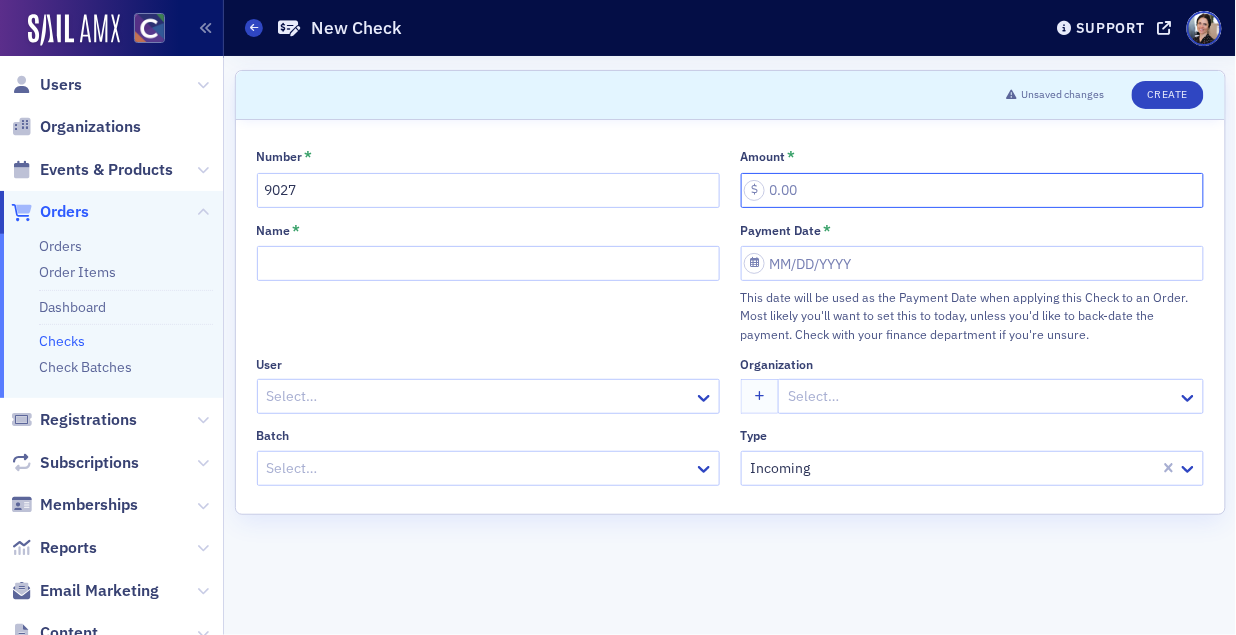 click on "Amount *" 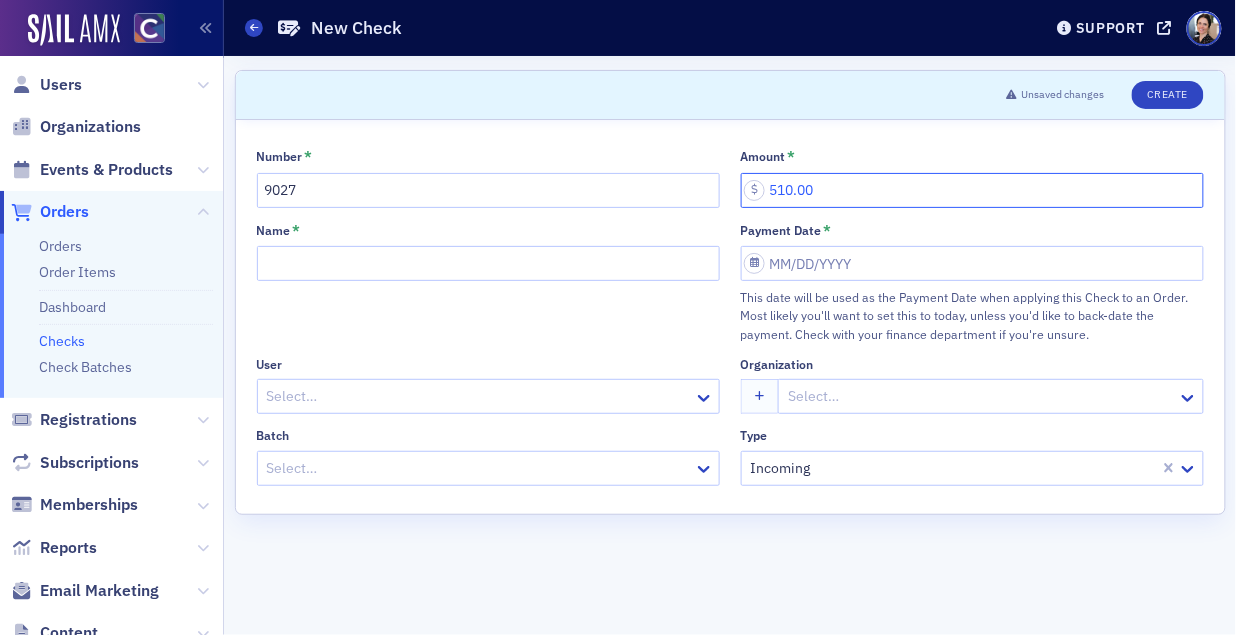 type on "510.00" 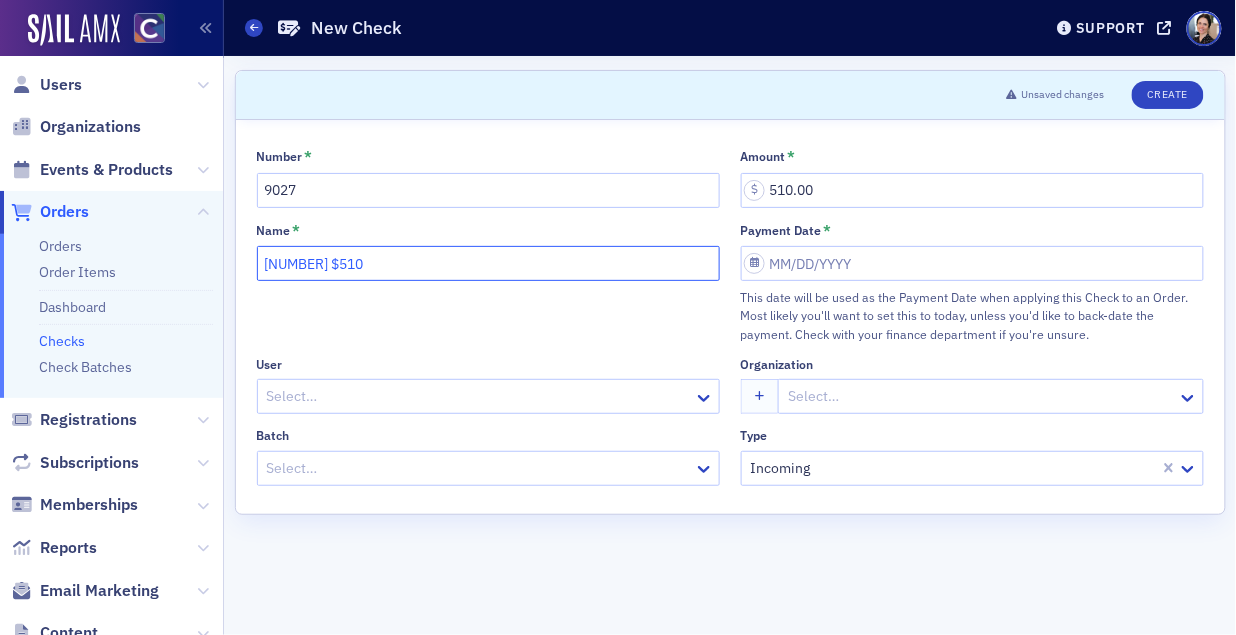 type on "[NUMBER] $510" 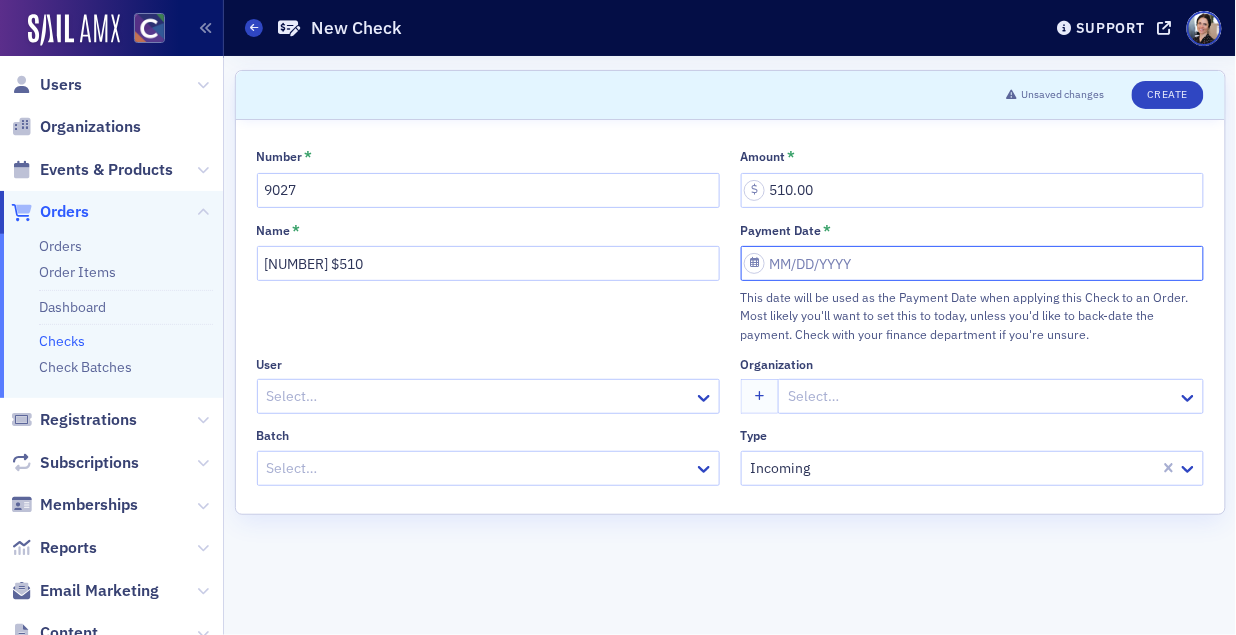 select on "7" 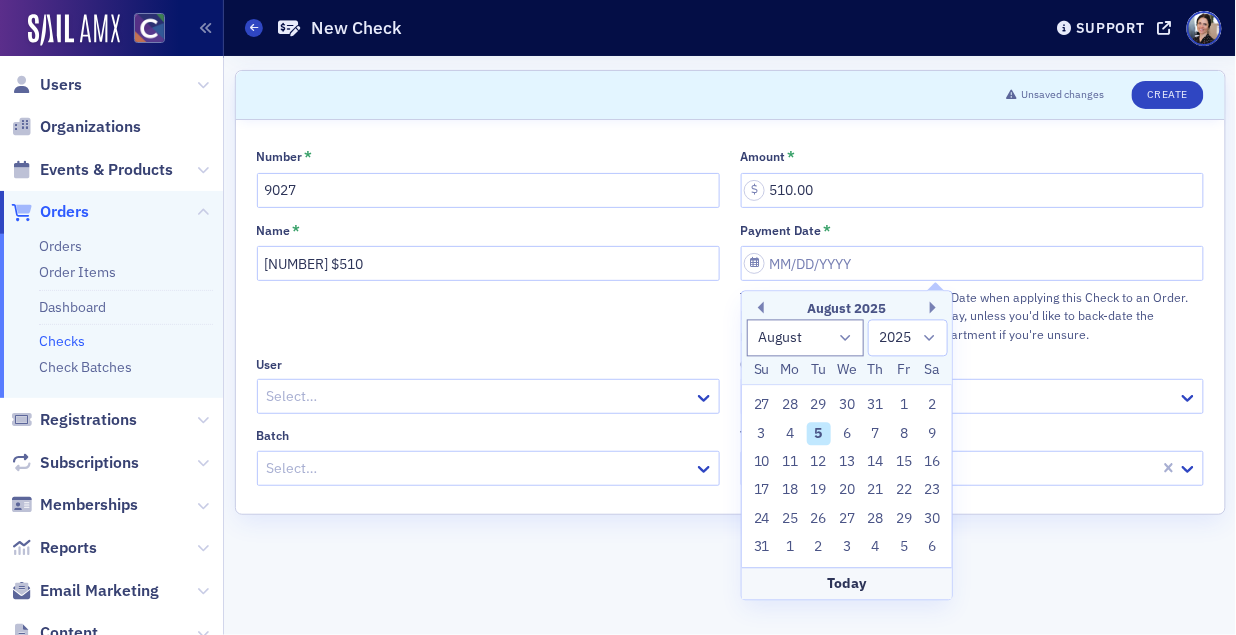 drag, startPoint x: 762, startPoint y: 306, endPoint x: 812, endPoint y: 314, distance: 50.635956 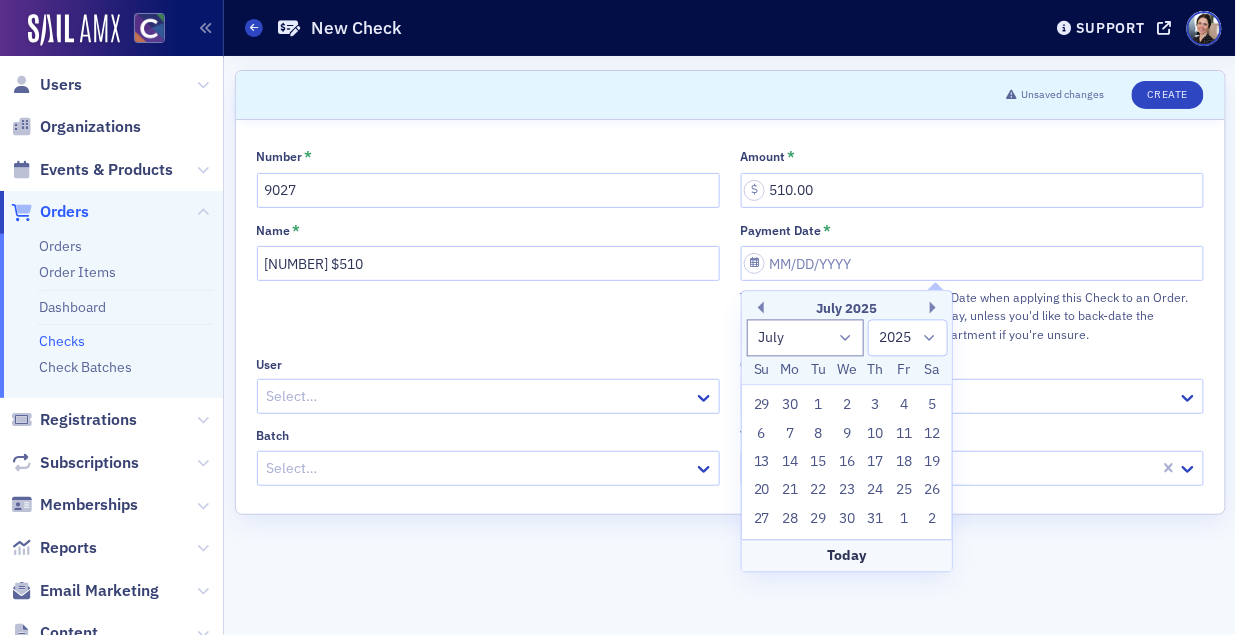 click on "28" at bounding box center [790, 519] 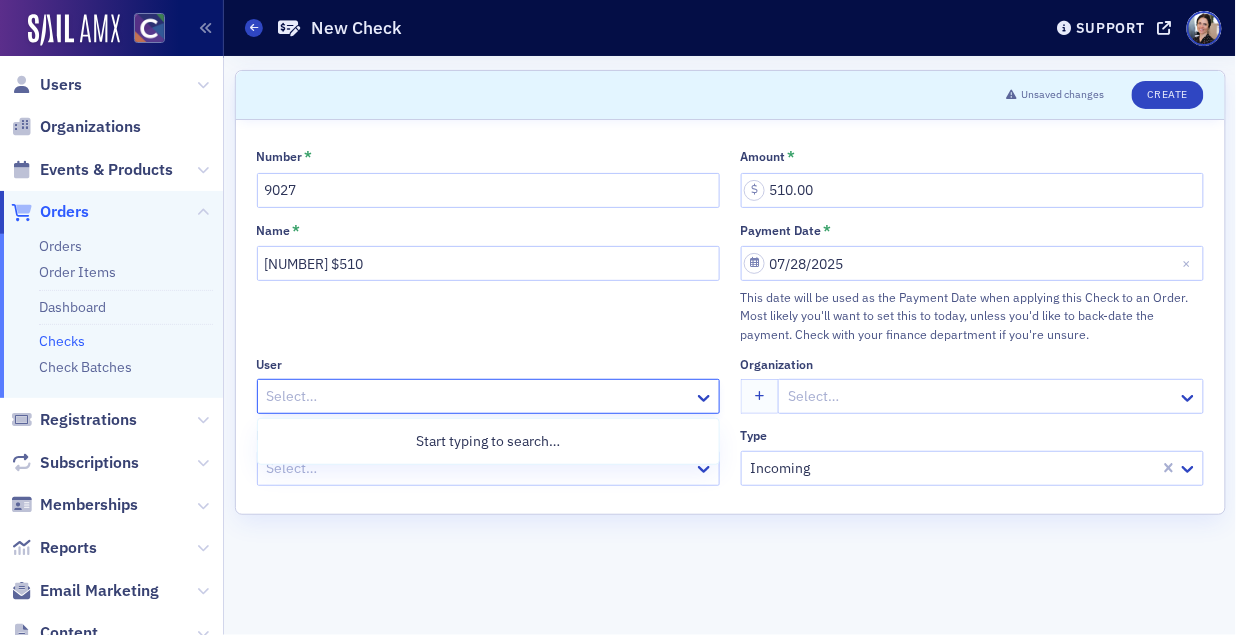 click 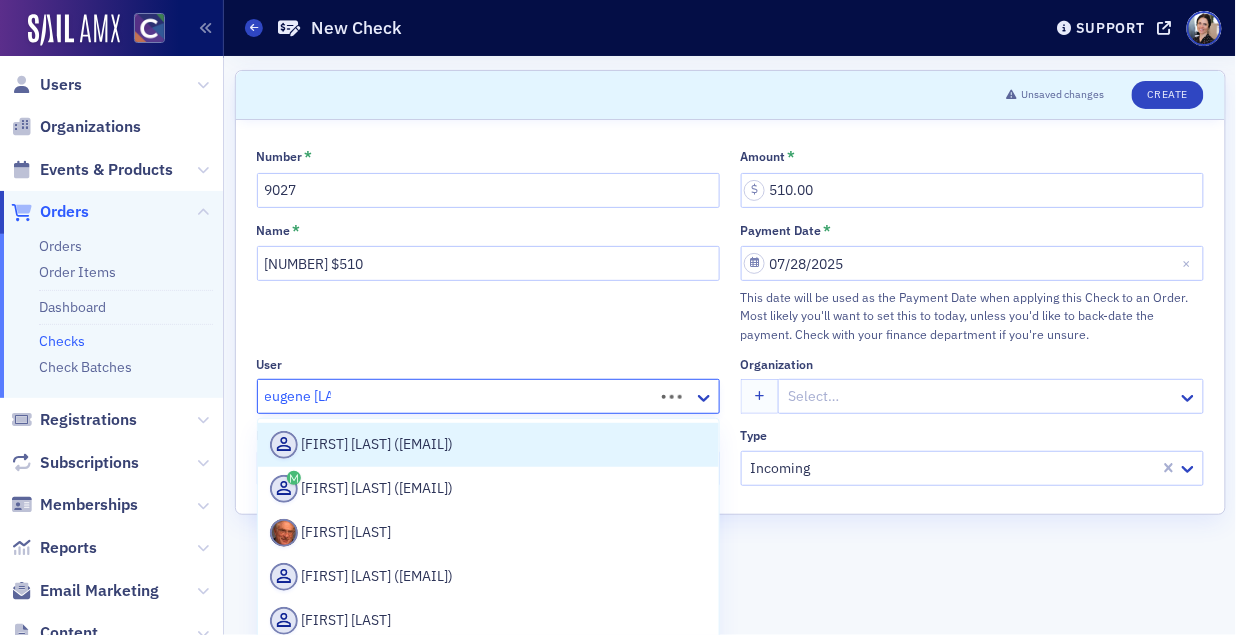 type on "[NAME] [LAST]" 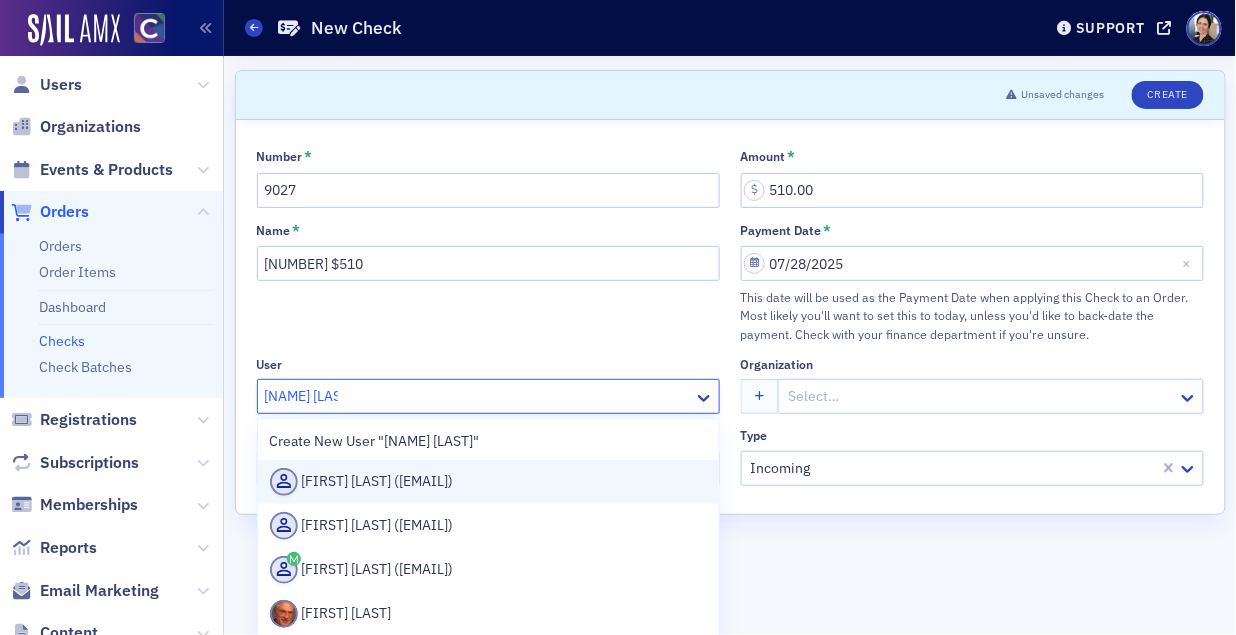 click on "[FIRST] [LAST] ([EMAIL])" at bounding box center (488, 482) 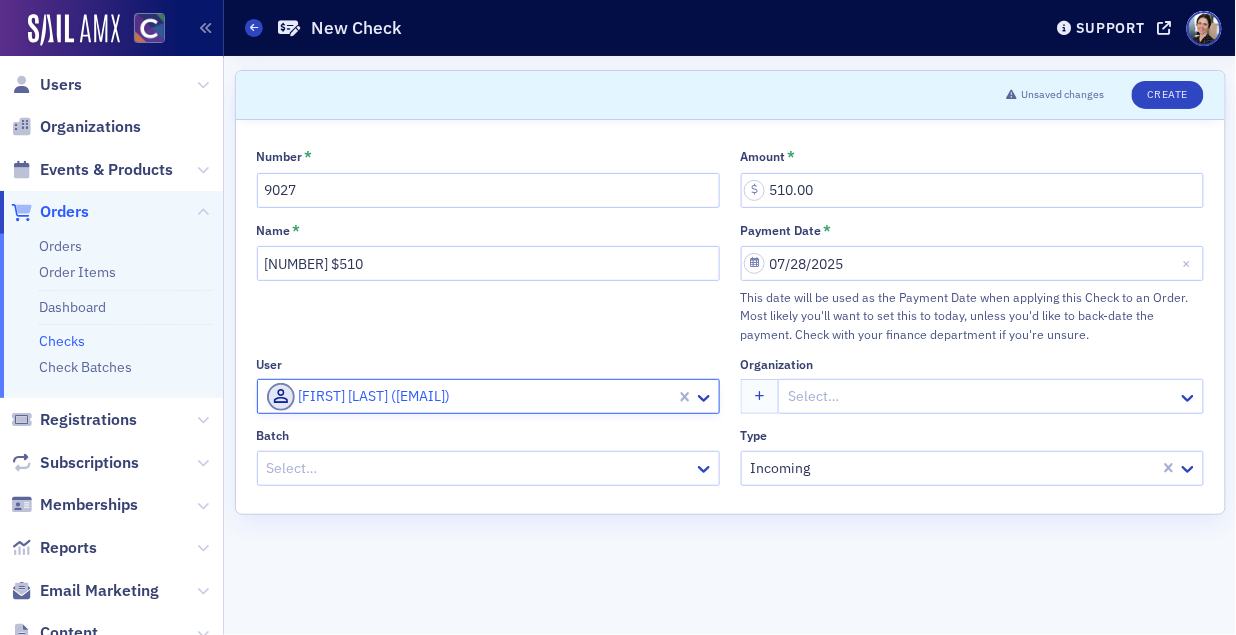 click 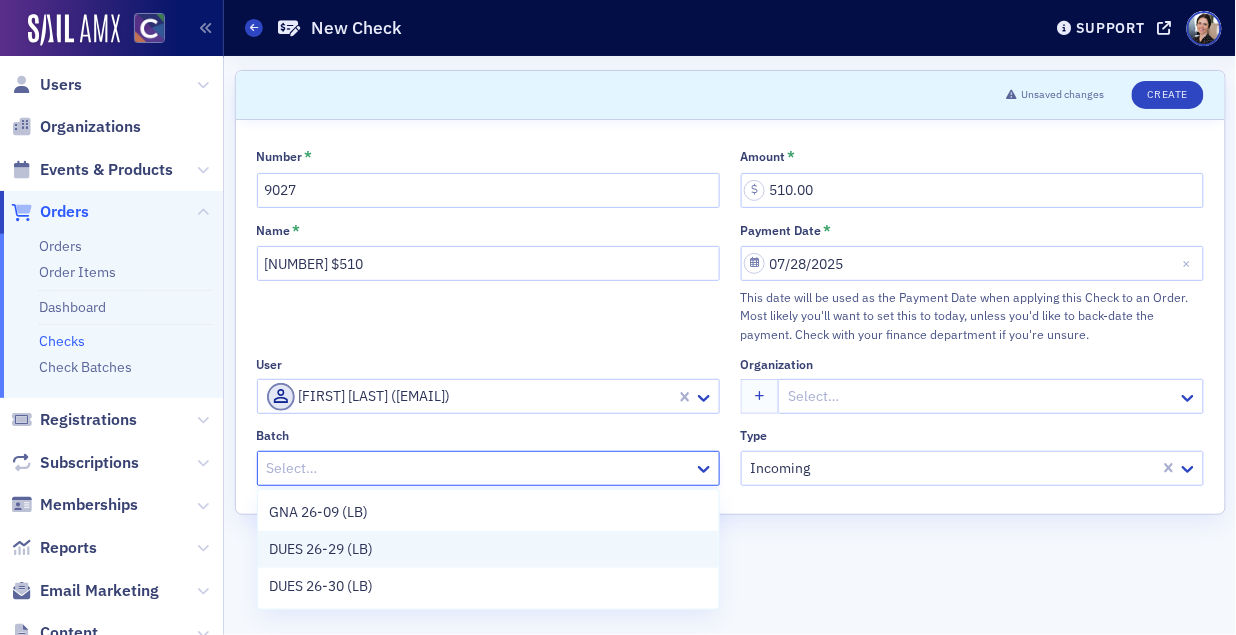 click on "DUES 26-29 (LB)" at bounding box center [322, 549] 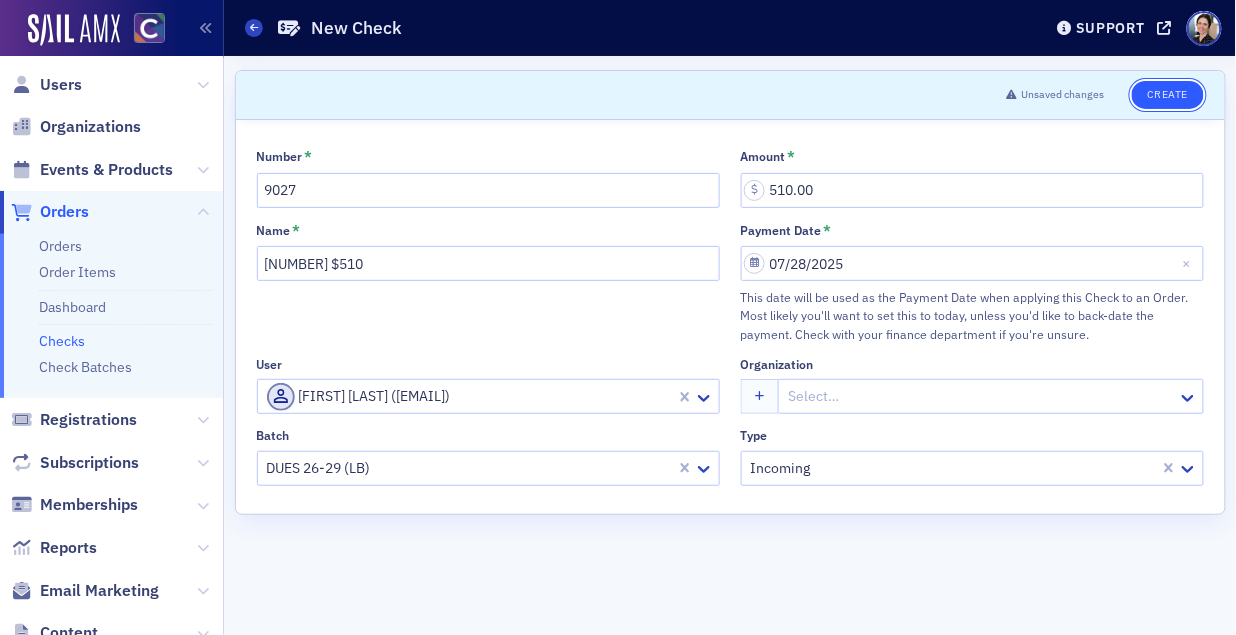 click on "Create" 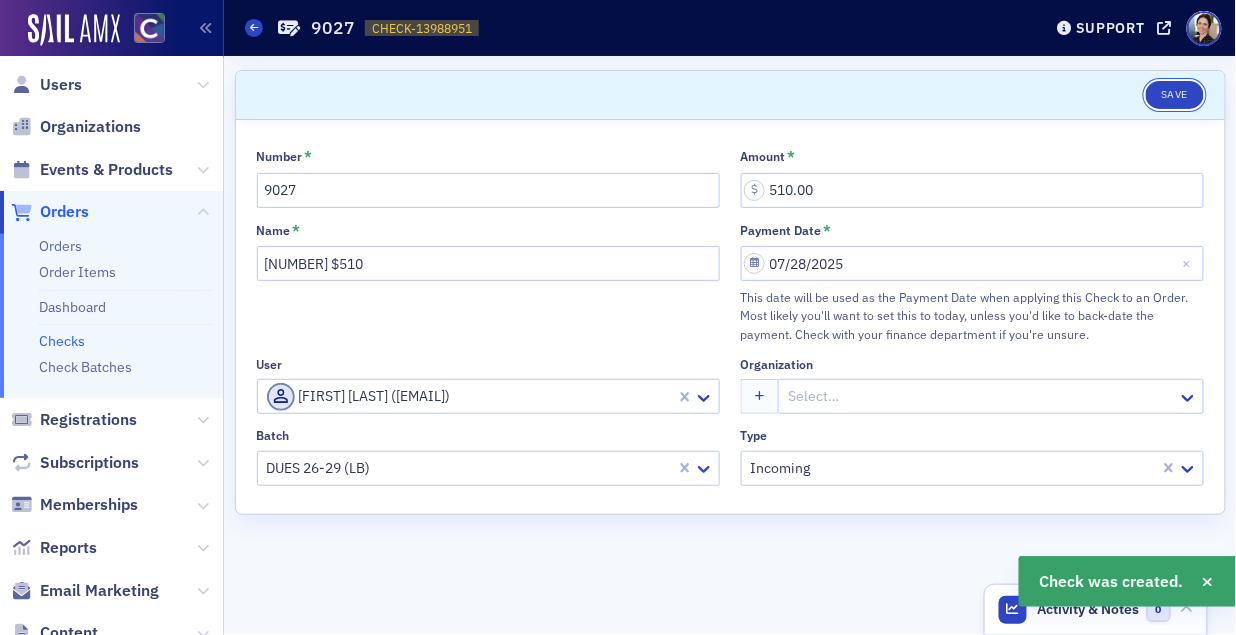 drag, startPoint x: 1181, startPoint y: 94, endPoint x: 1145, endPoint y: 73, distance: 41.677334 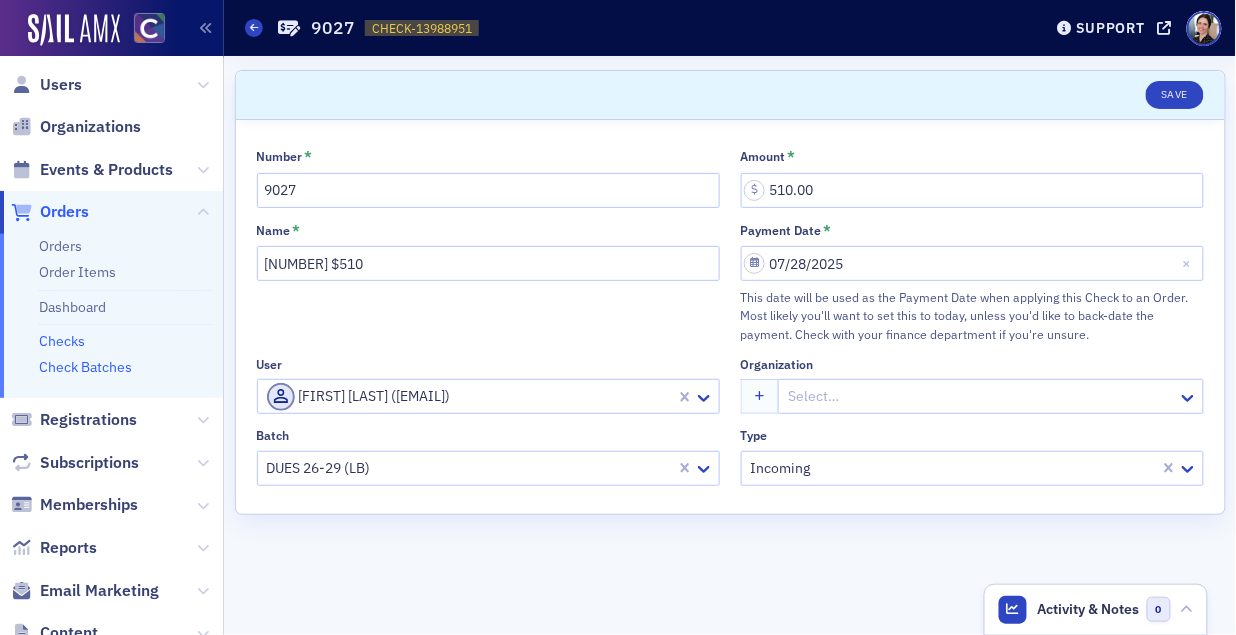 click on "Check Batches" 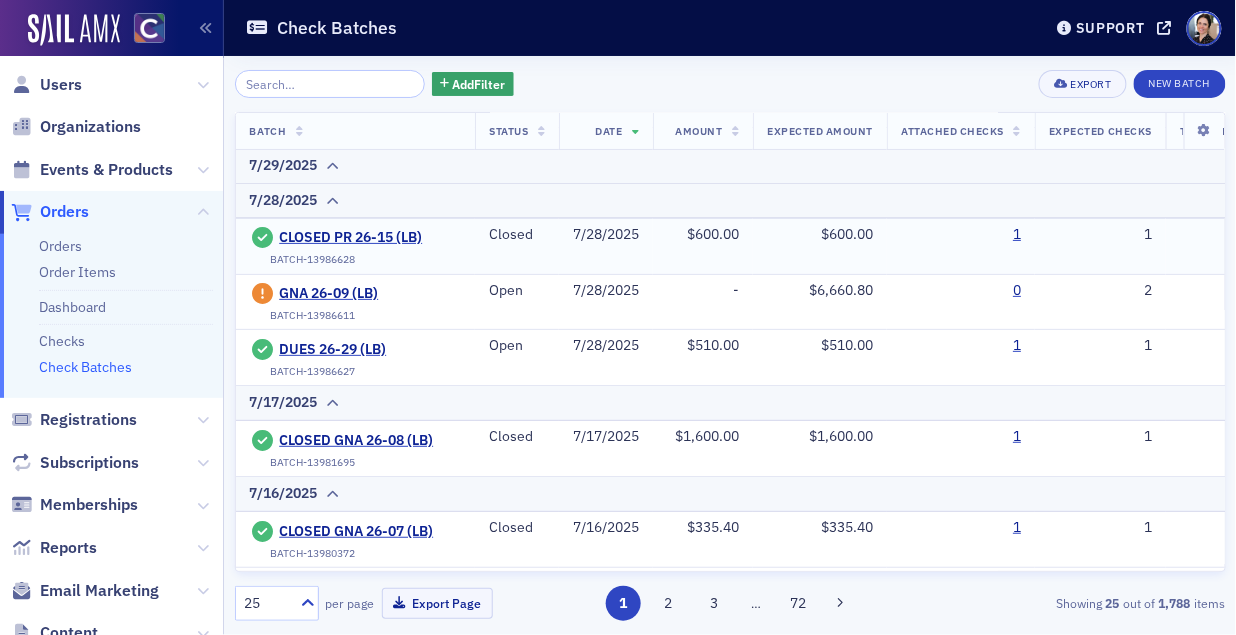 scroll, scrollTop: 61, scrollLeft: 0, axis: vertical 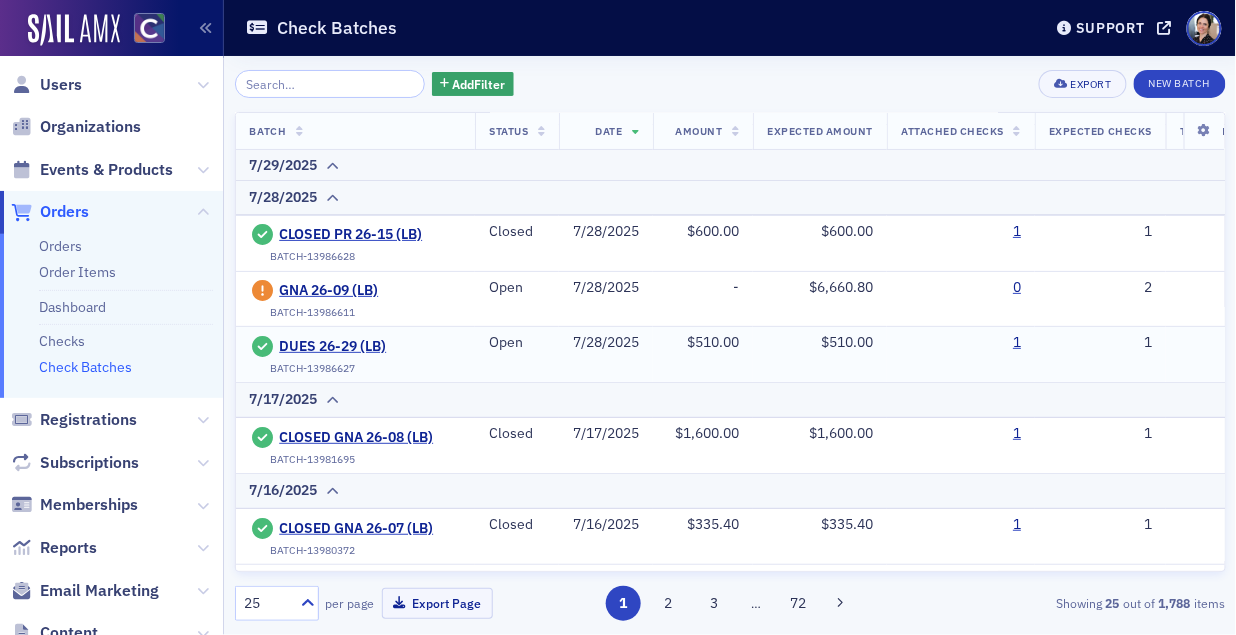 click on "1" 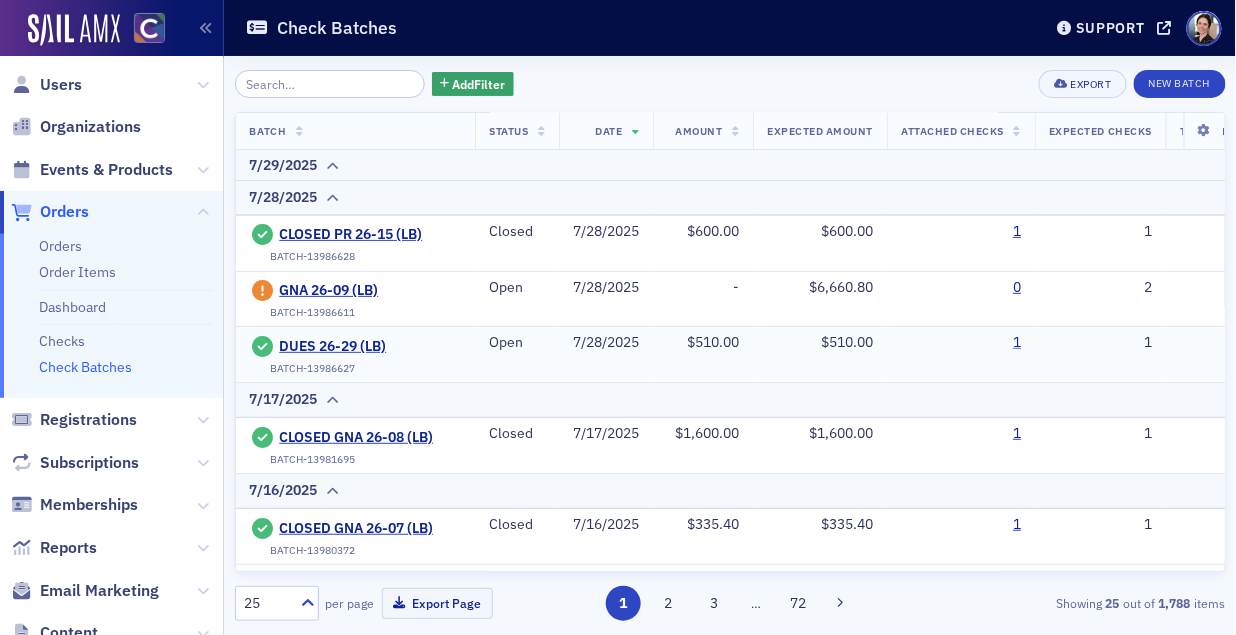 click on "1" 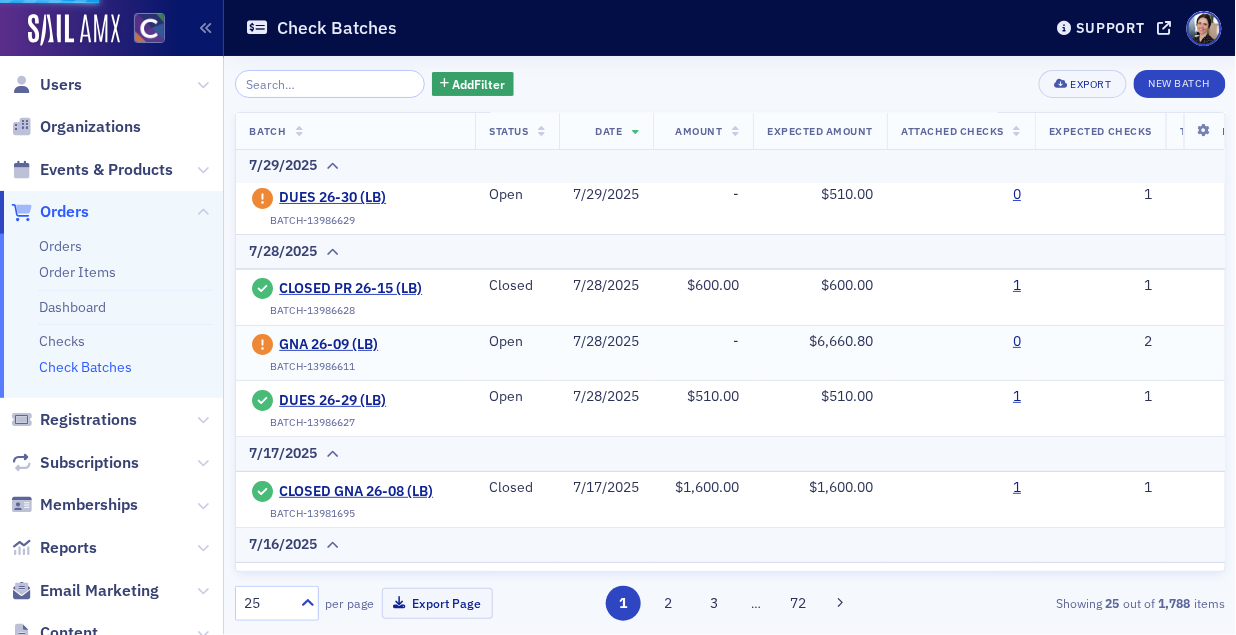 scroll, scrollTop: 2, scrollLeft: 0, axis: vertical 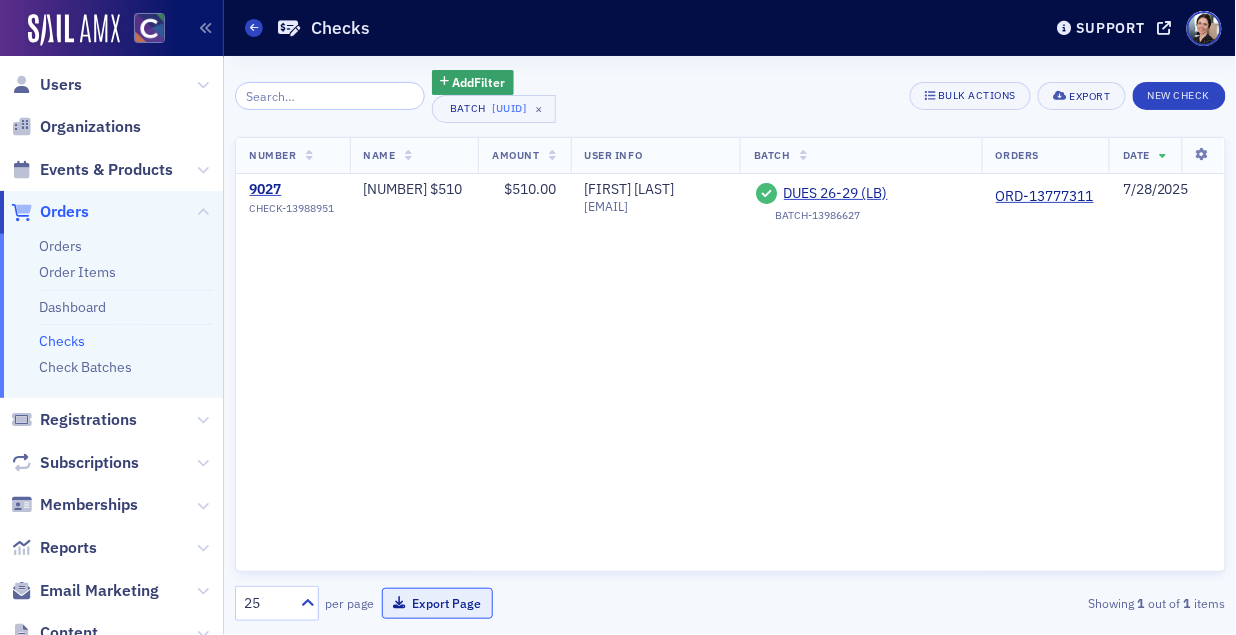 click on "Export Page" 